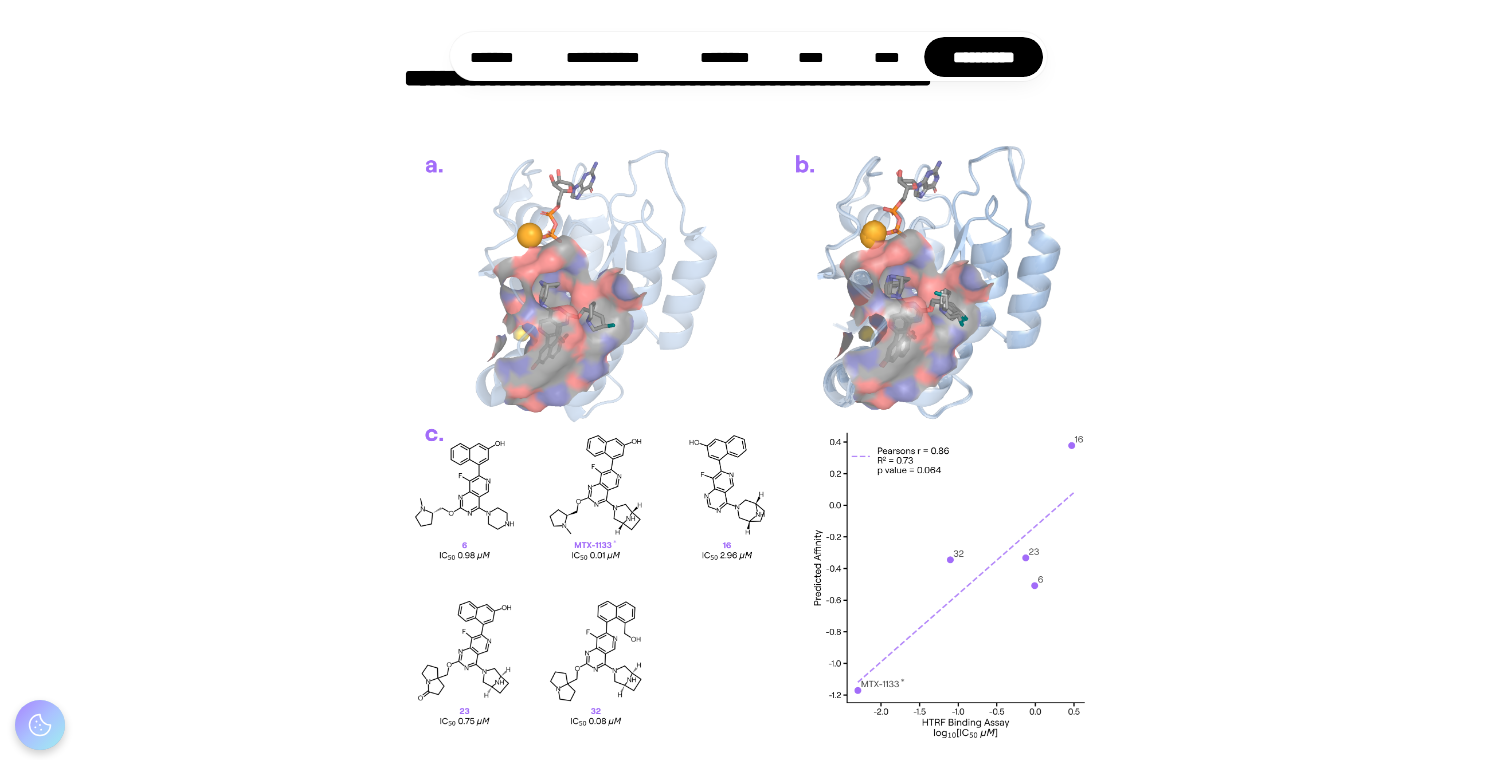 scroll, scrollTop: 1539, scrollLeft: 0, axis: vertical 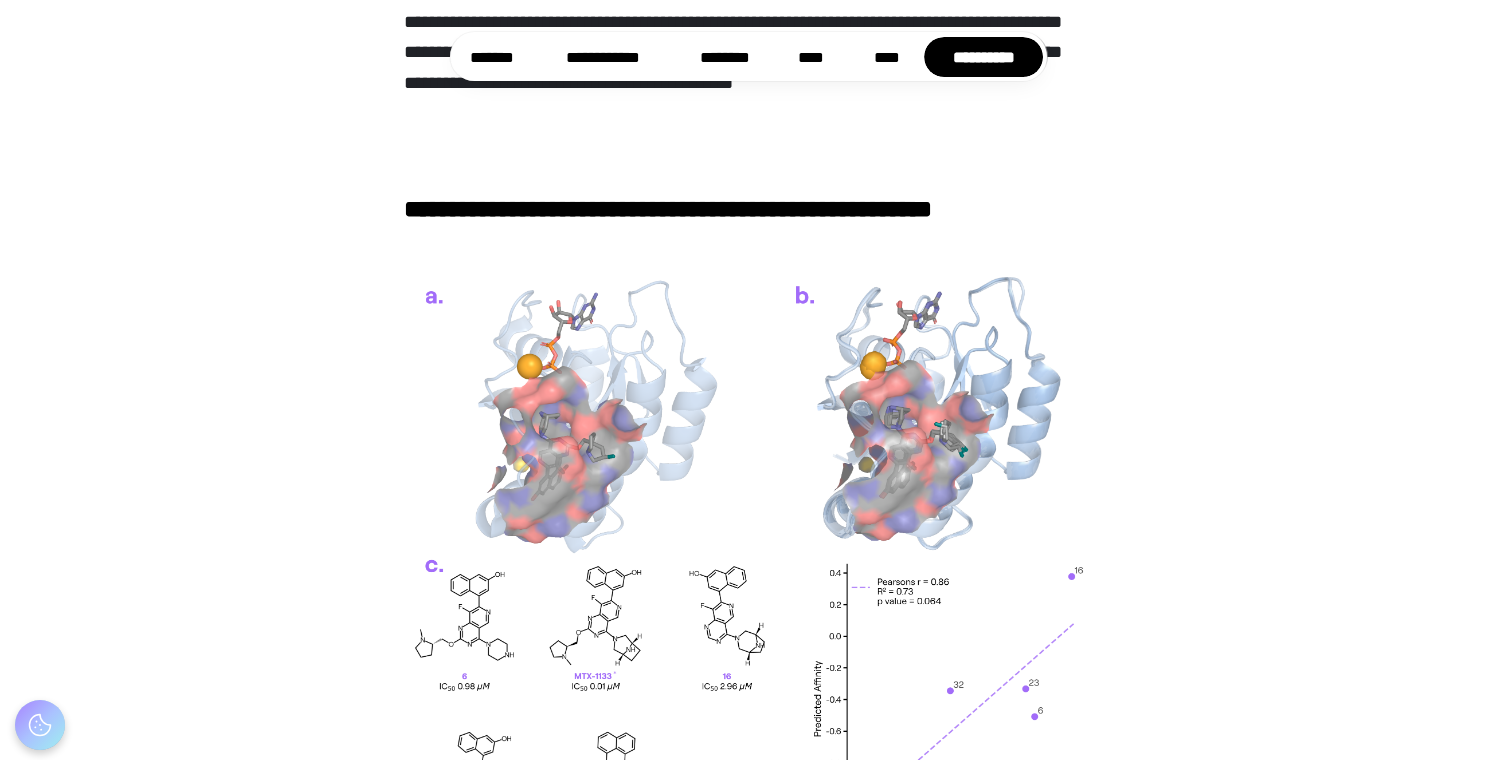 drag, startPoint x: 597, startPoint y: 283, endPoint x: 599, endPoint y: 272, distance: 11.18034 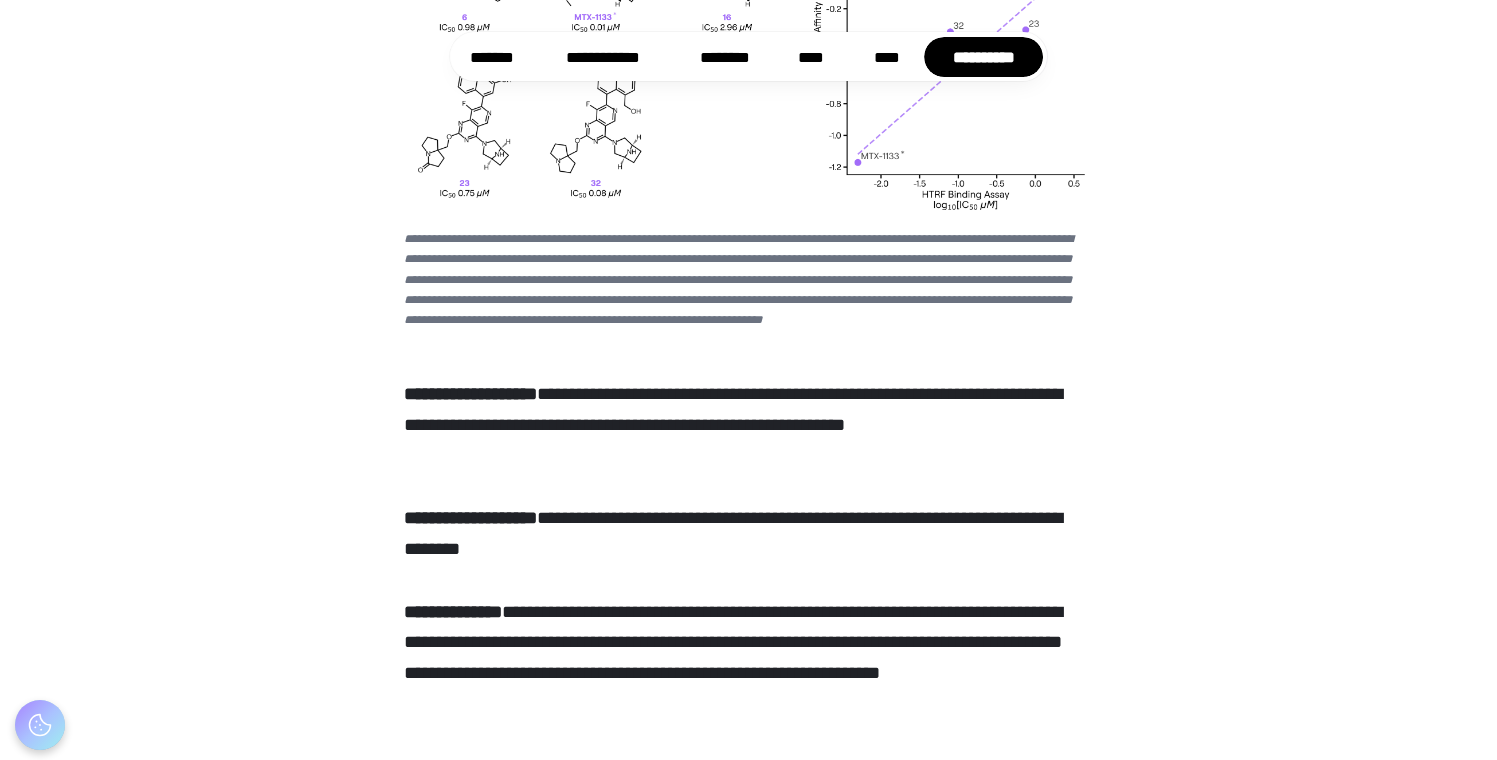 scroll, scrollTop: 2346, scrollLeft: 0, axis: vertical 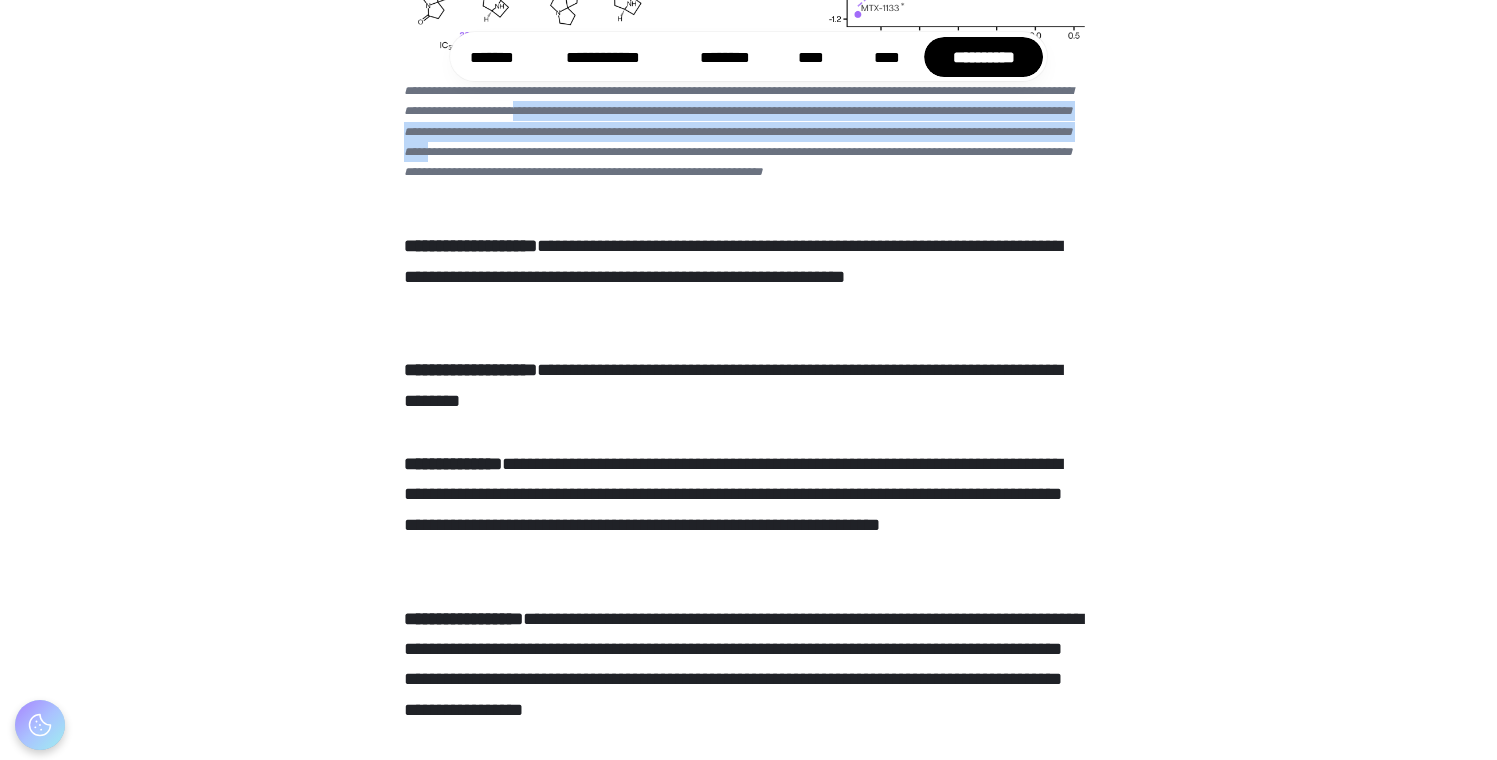 drag, startPoint x: 570, startPoint y: 172, endPoint x: 567, endPoint y: 217, distance: 45.099888 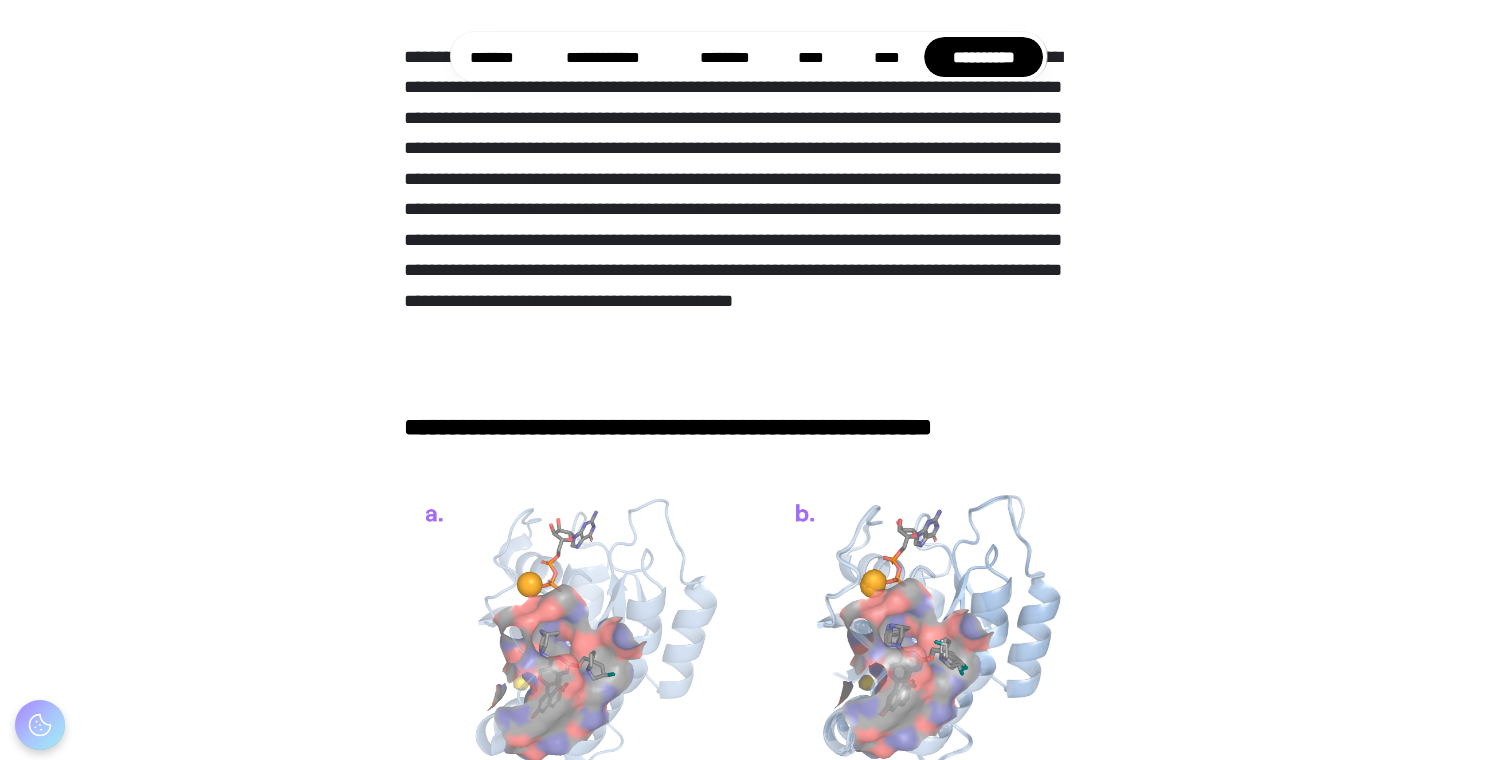 scroll, scrollTop: 1322, scrollLeft: 0, axis: vertical 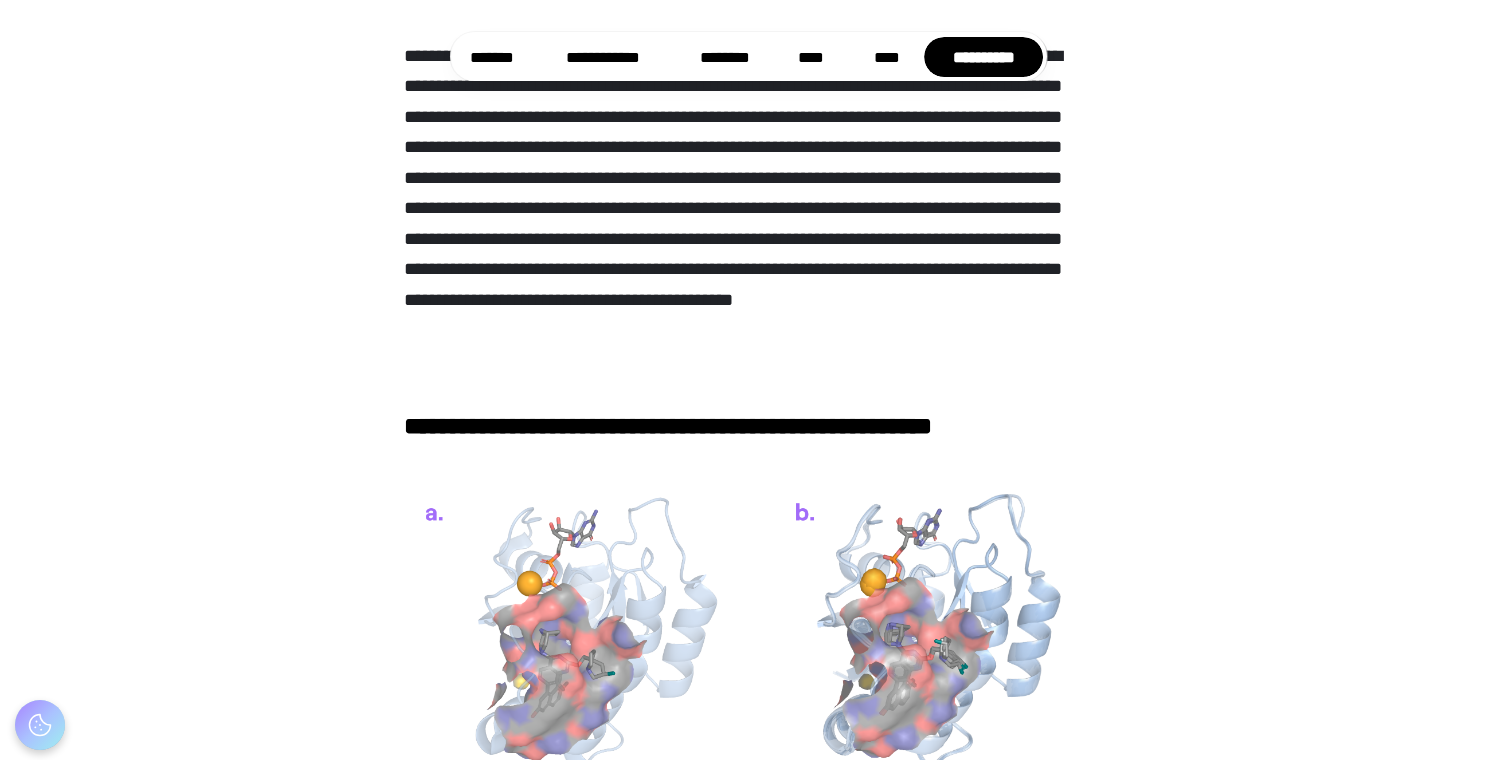 click on "**********" at bounding box center (749, 209) 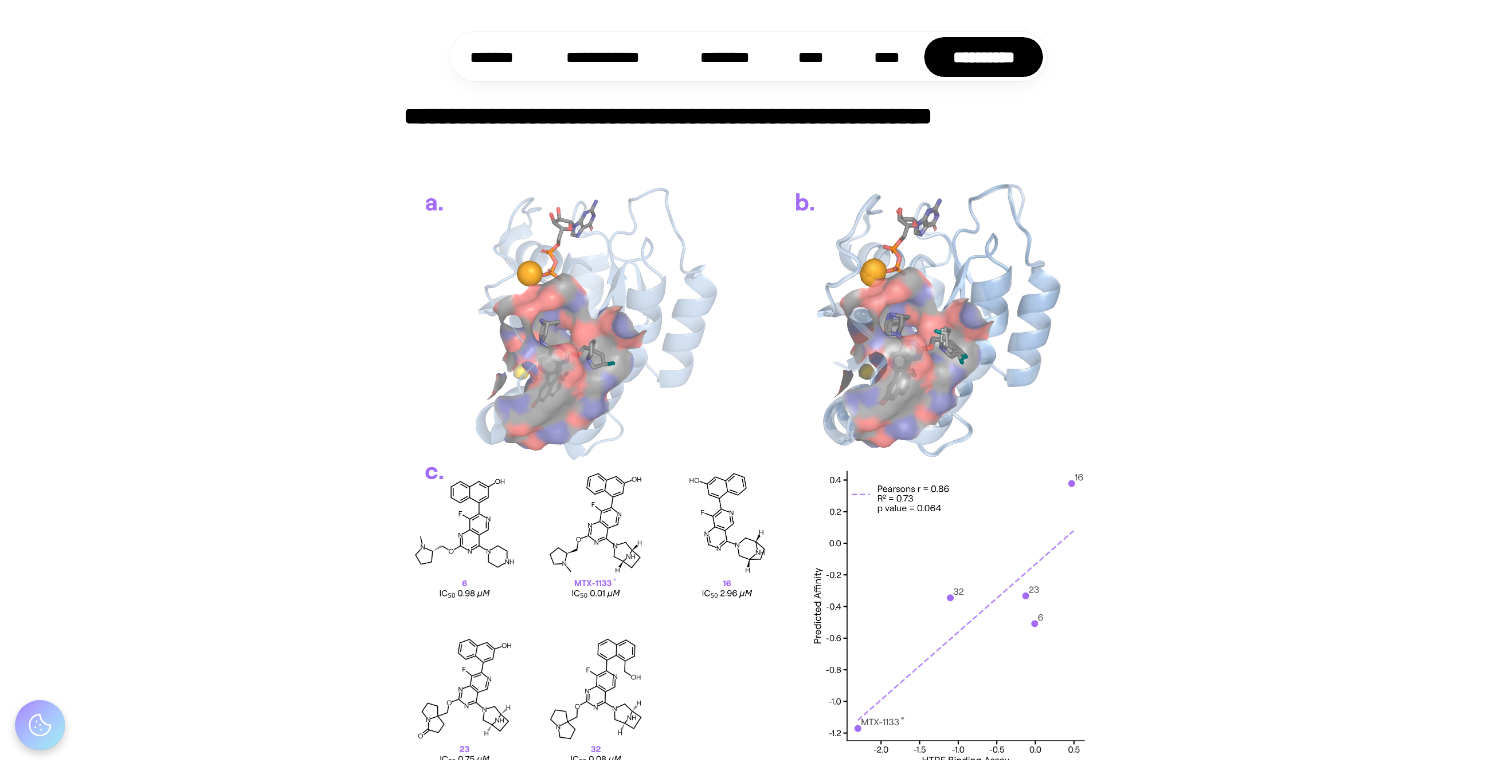 scroll, scrollTop: 1644, scrollLeft: 0, axis: vertical 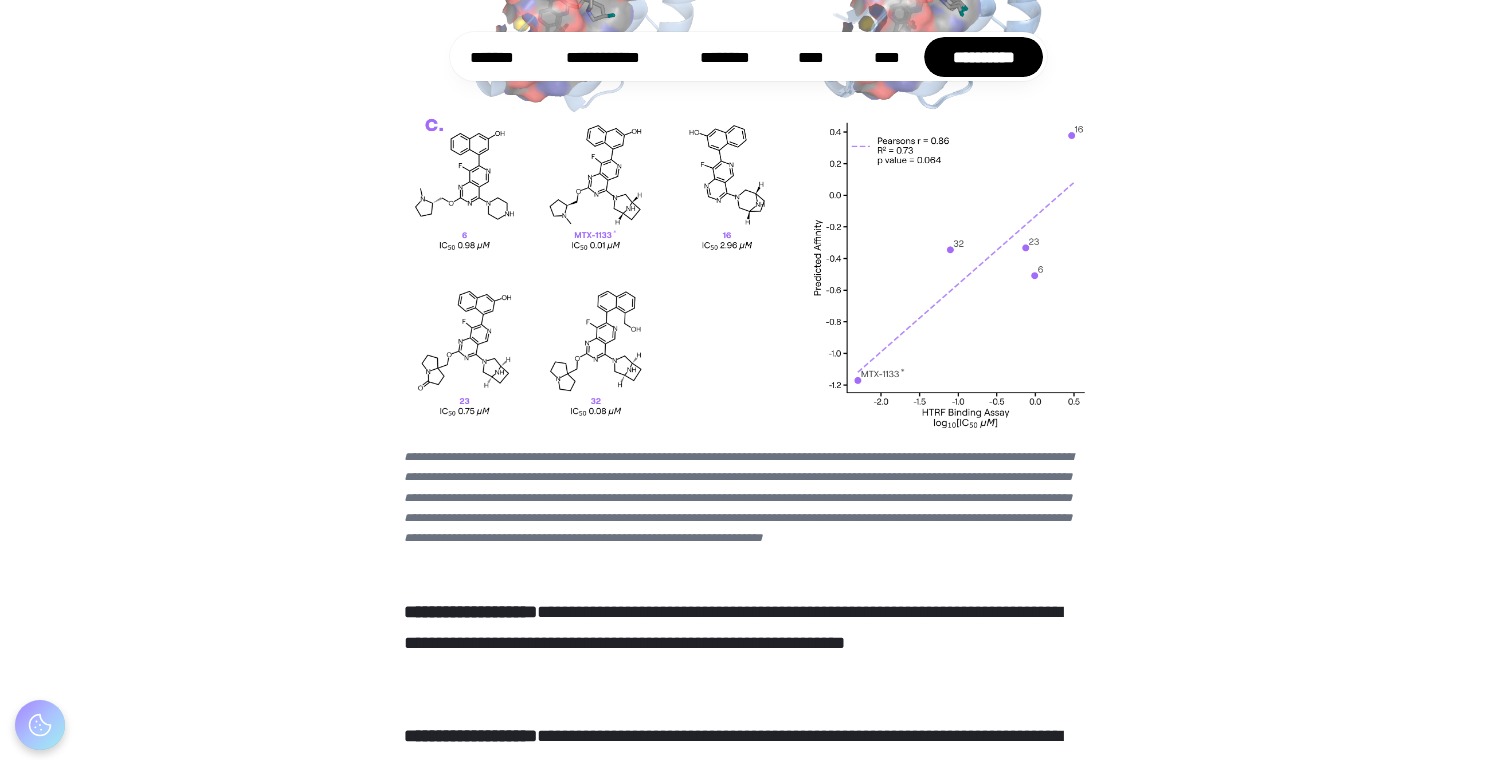 click on "**********" at bounding box center (738, 497) 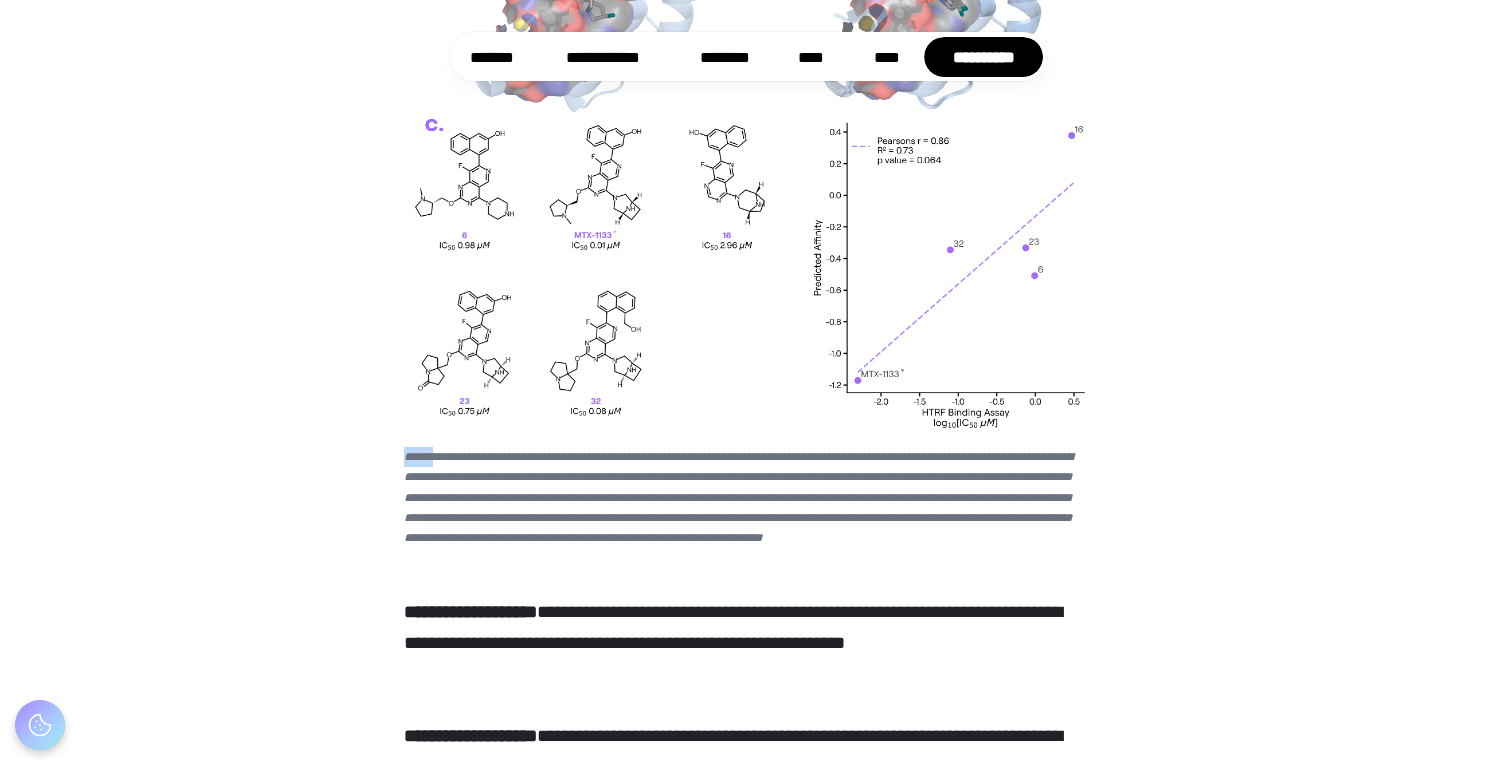 click on "**********" at bounding box center [738, 497] 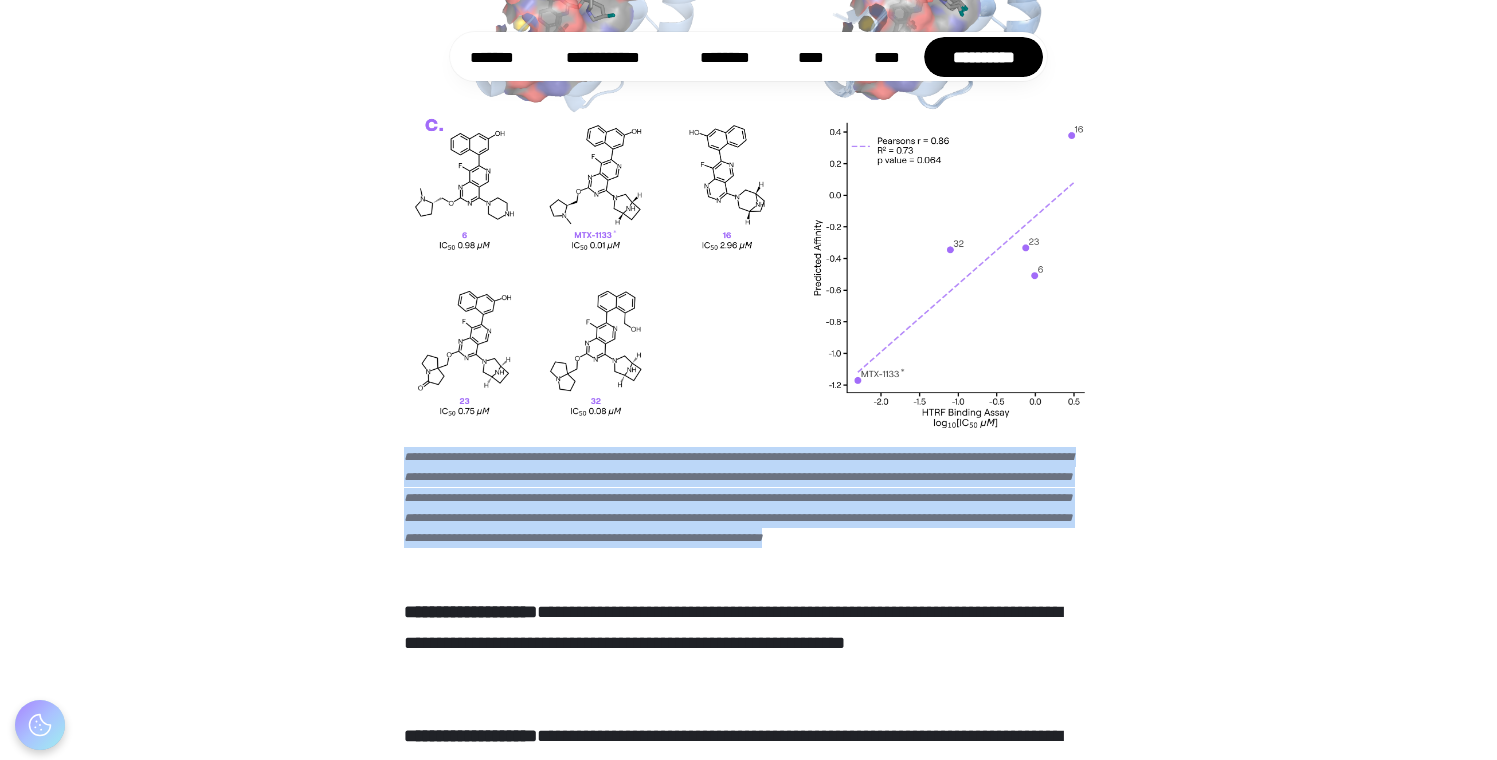 click on "**********" at bounding box center [738, 497] 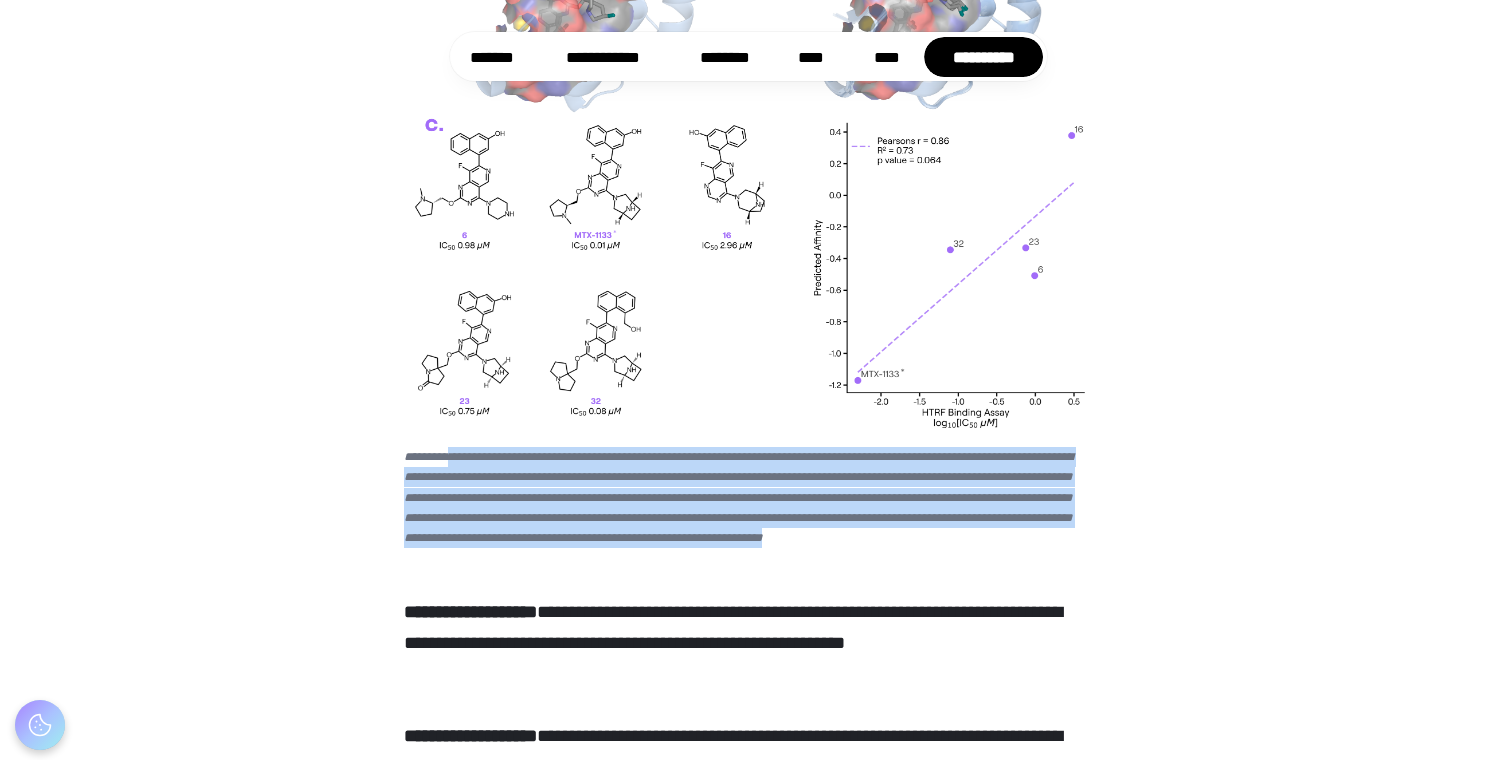 drag, startPoint x: 988, startPoint y: 602, endPoint x: 448, endPoint y: 521, distance: 546.0412 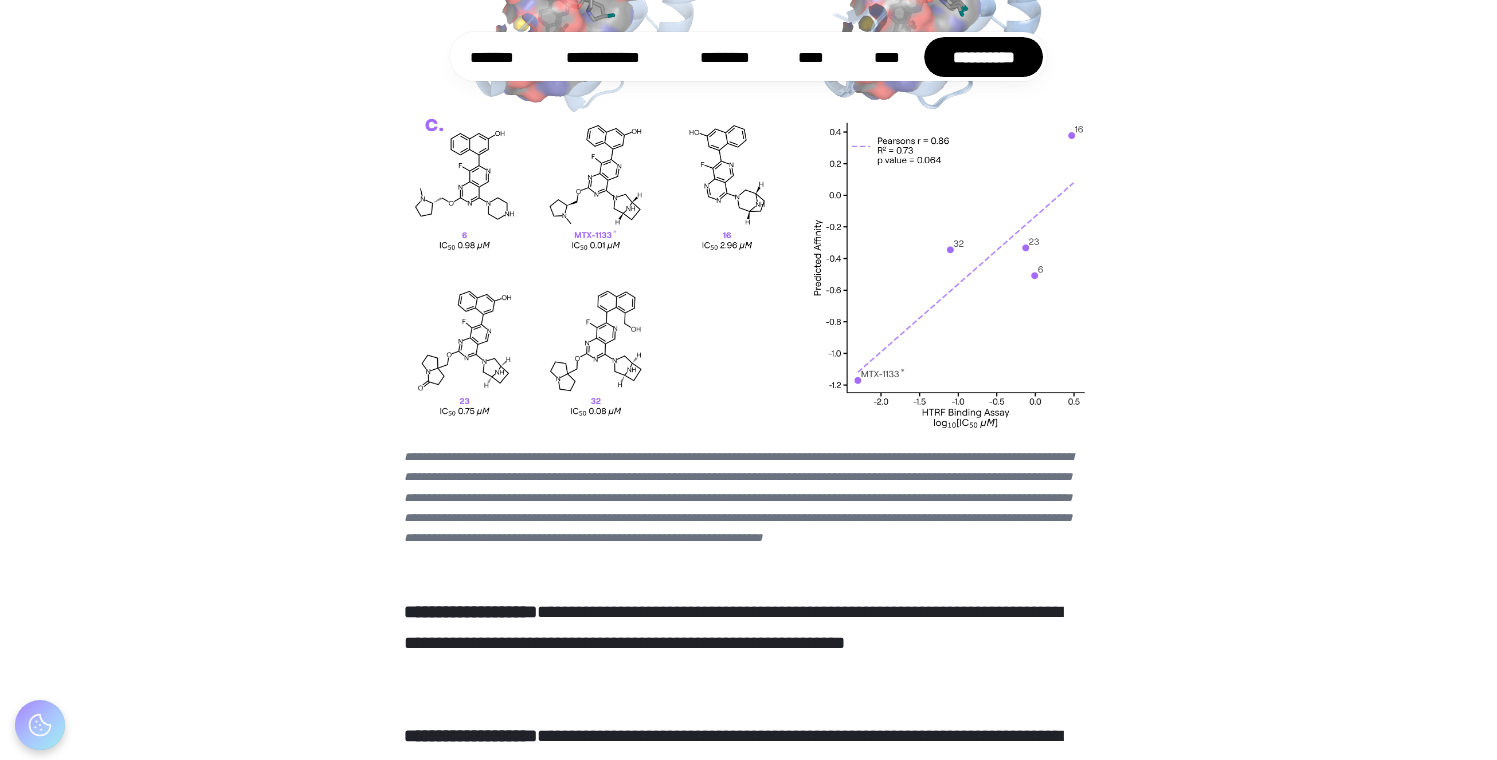 click on "**********" at bounding box center (748, 191) 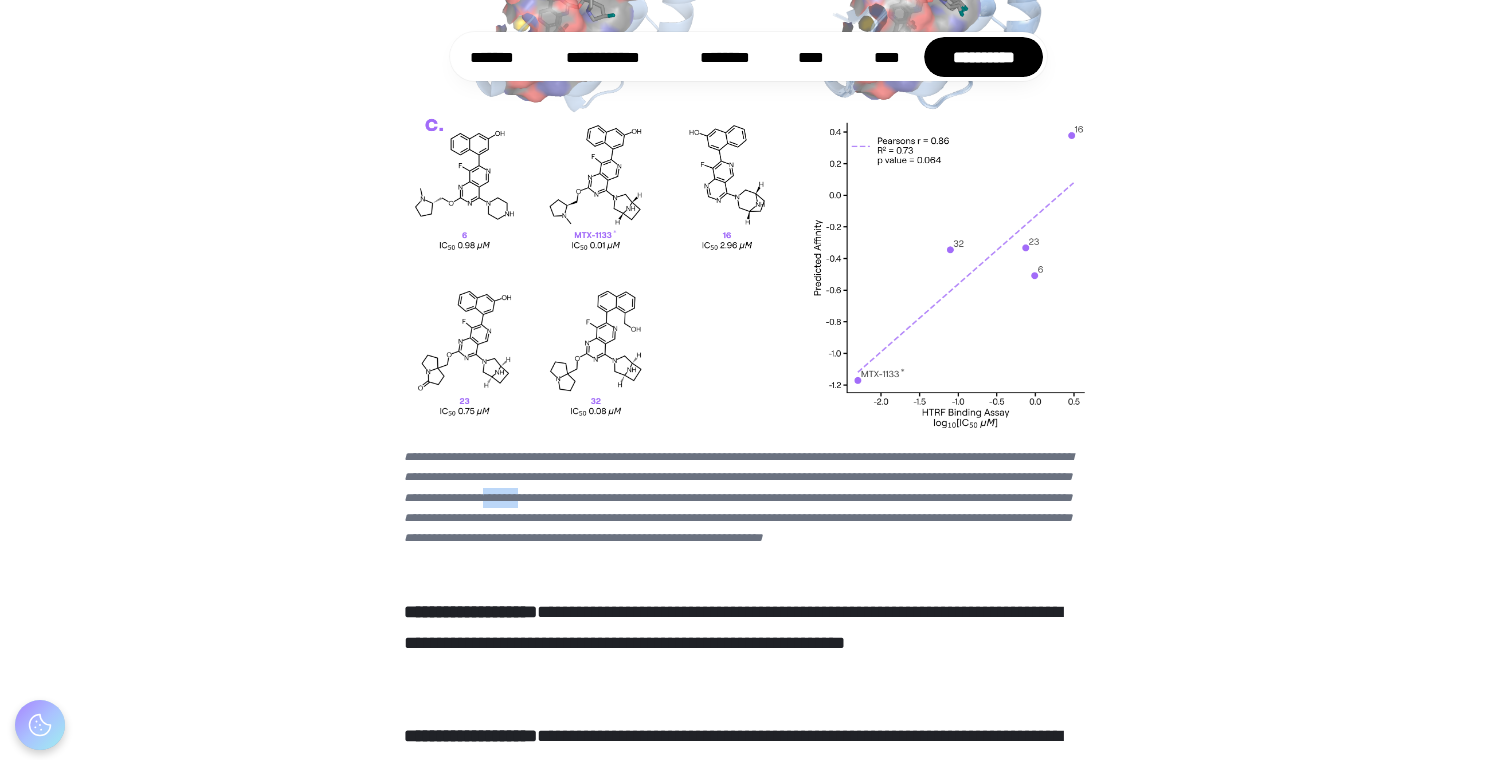 click on "**********" at bounding box center [748, 497] 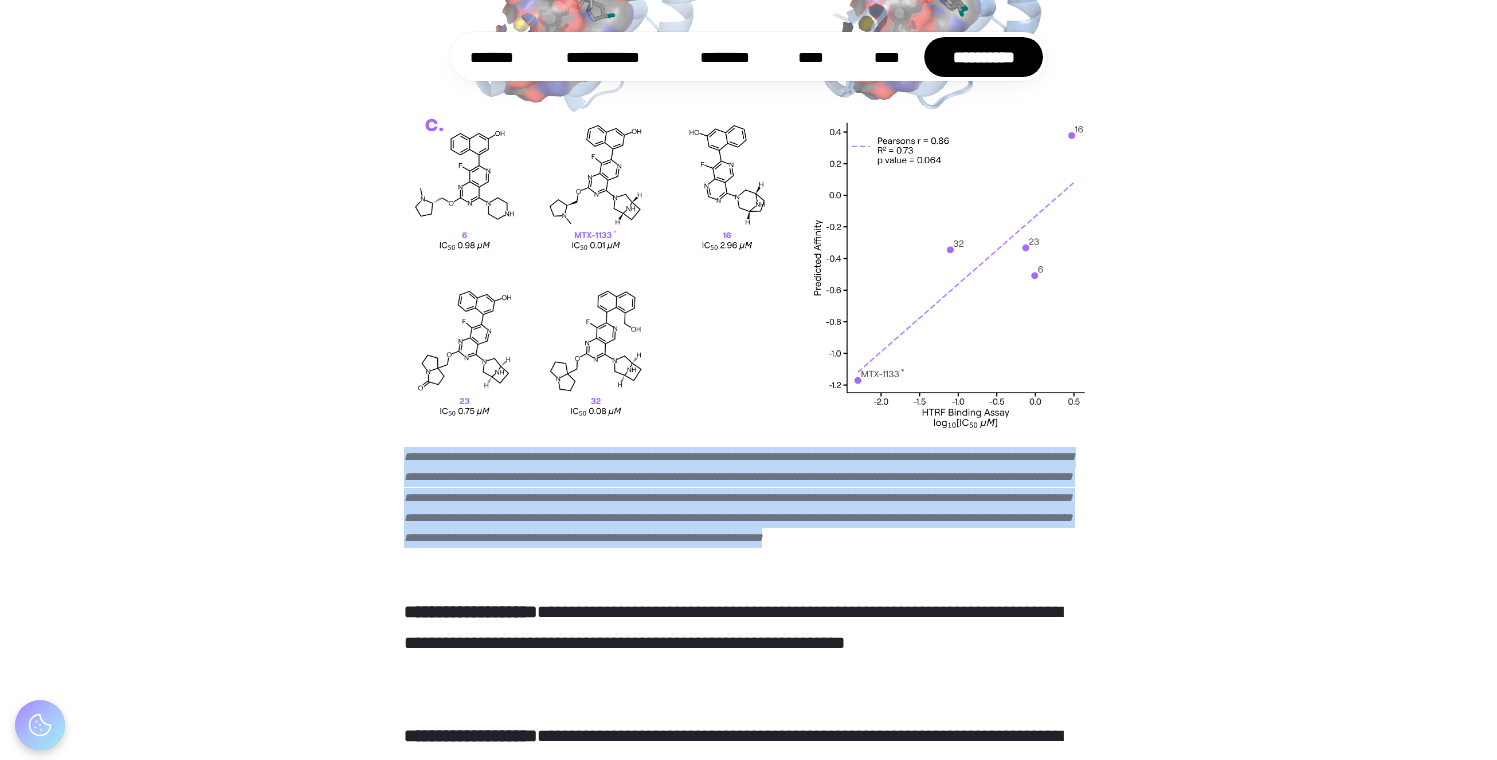 click on "**********" at bounding box center (738, 497) 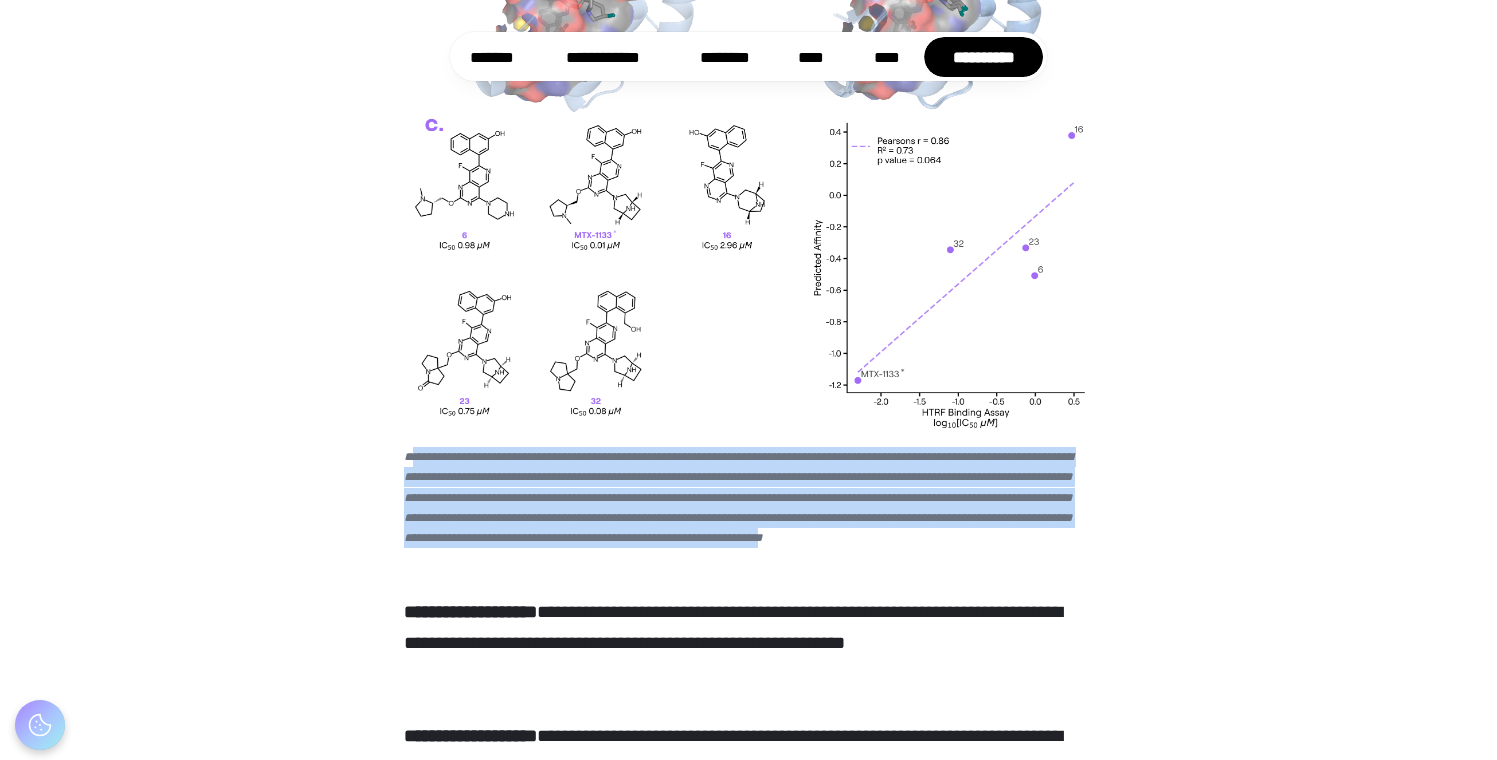 drag, startPoint x: 411, startPoint y: 525, endPoint x: 978, endPoint y: 612, distance: 573.6358 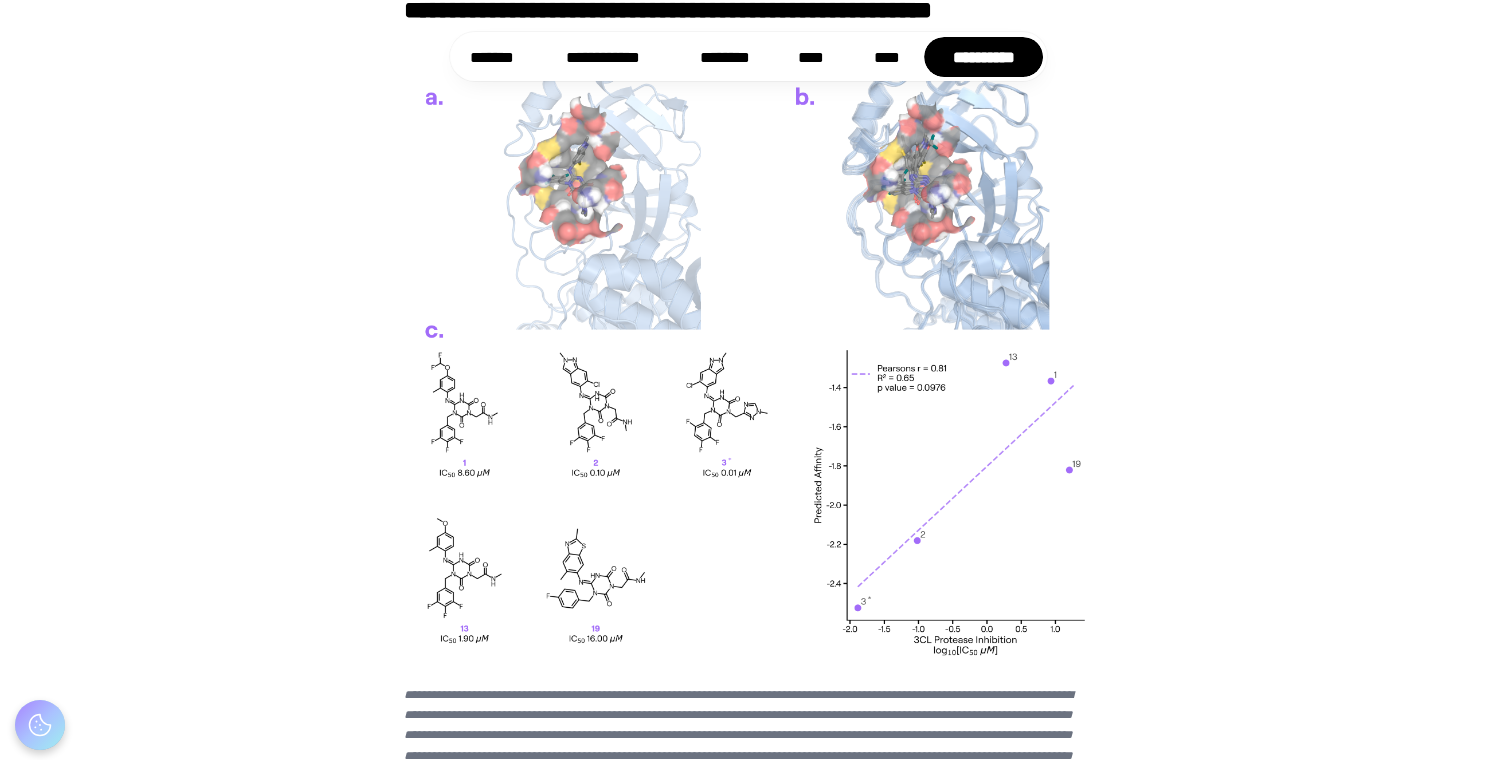 scroll, scrollTop: 3383, scrollLeft: 0, axis: vertical 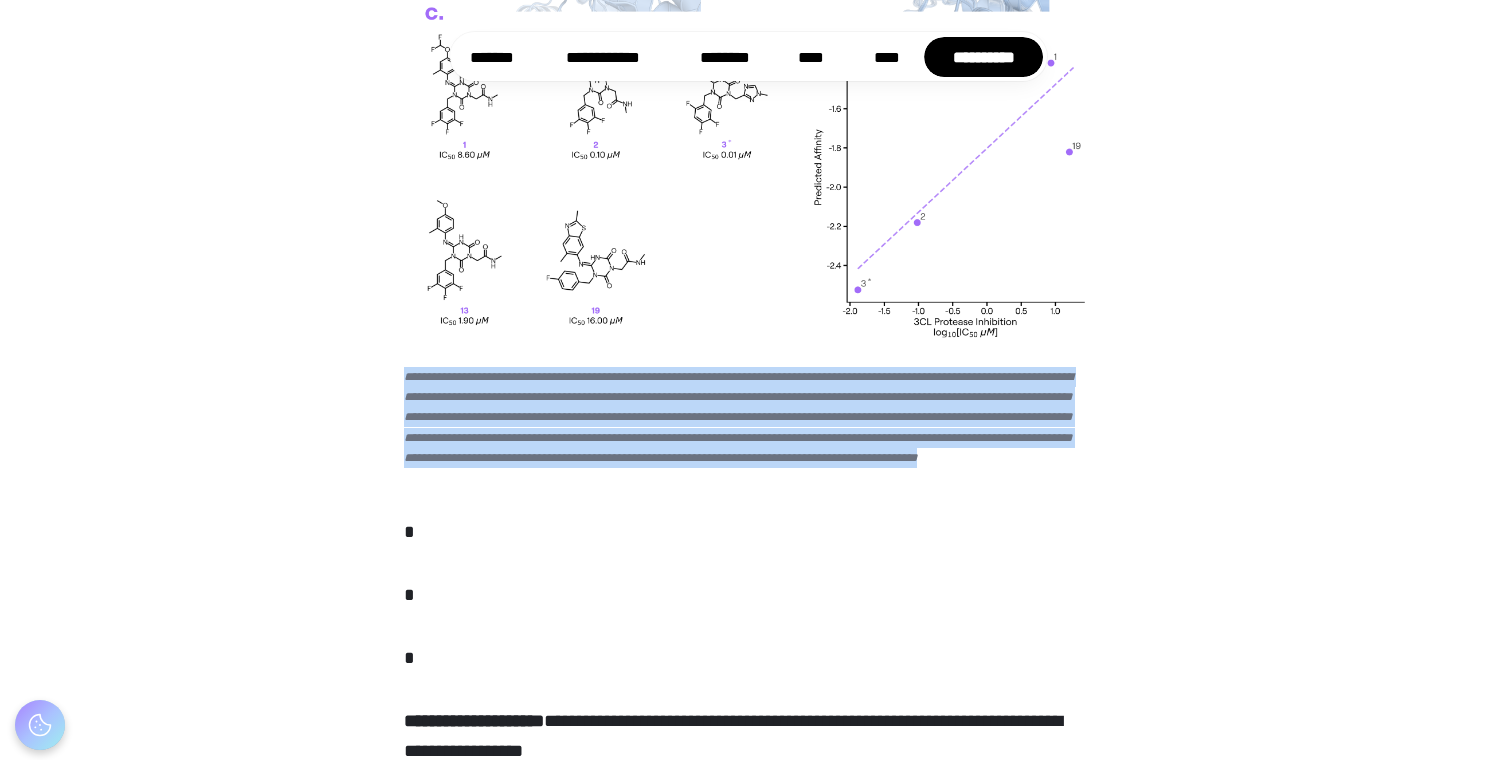 drag, startPoint x: 404, startPoint y: 444, endPoint x: 489, endPoint y: 548, distance: 134.31679 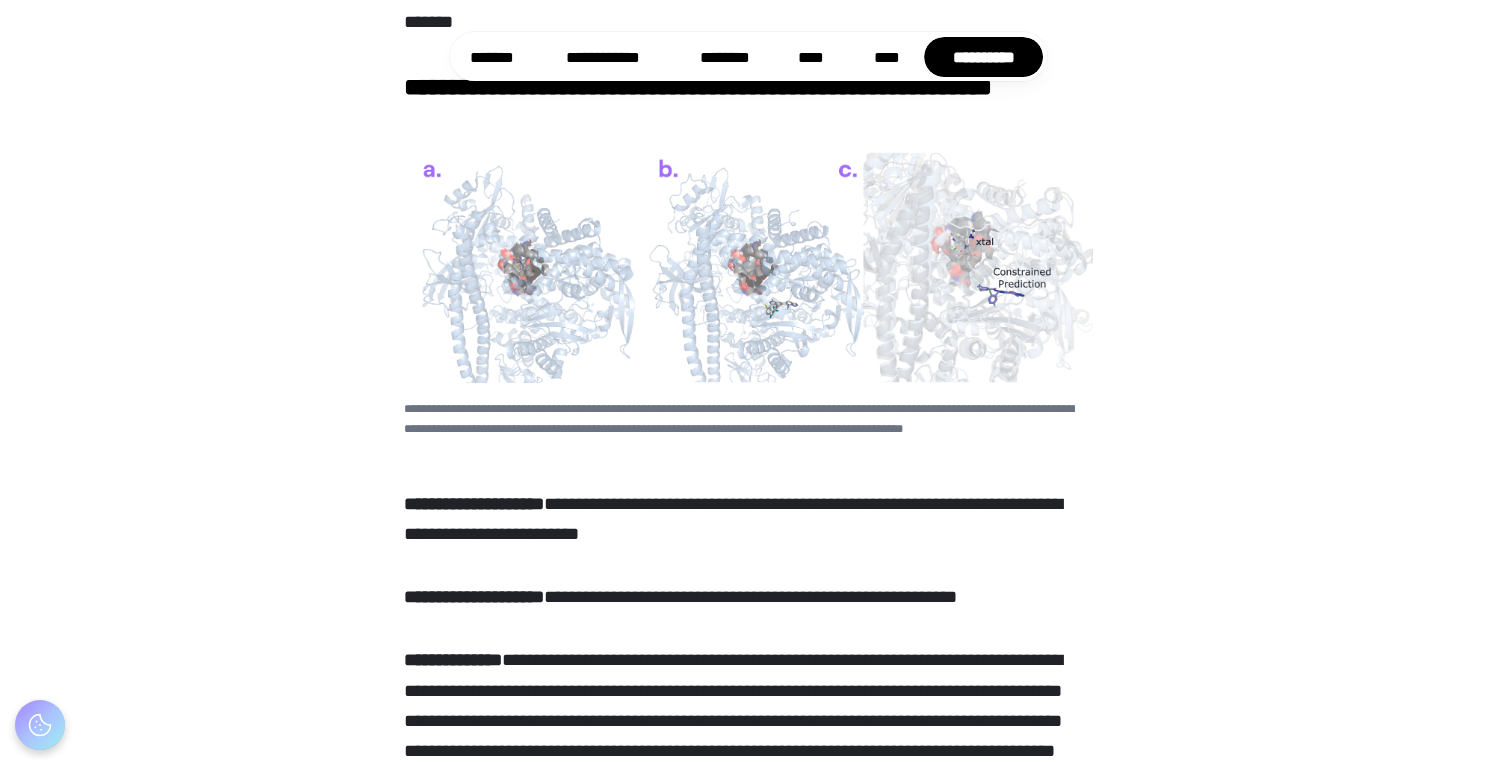 scroll, scrollTop: 5257, scrollLeft: 0, axis: vertical 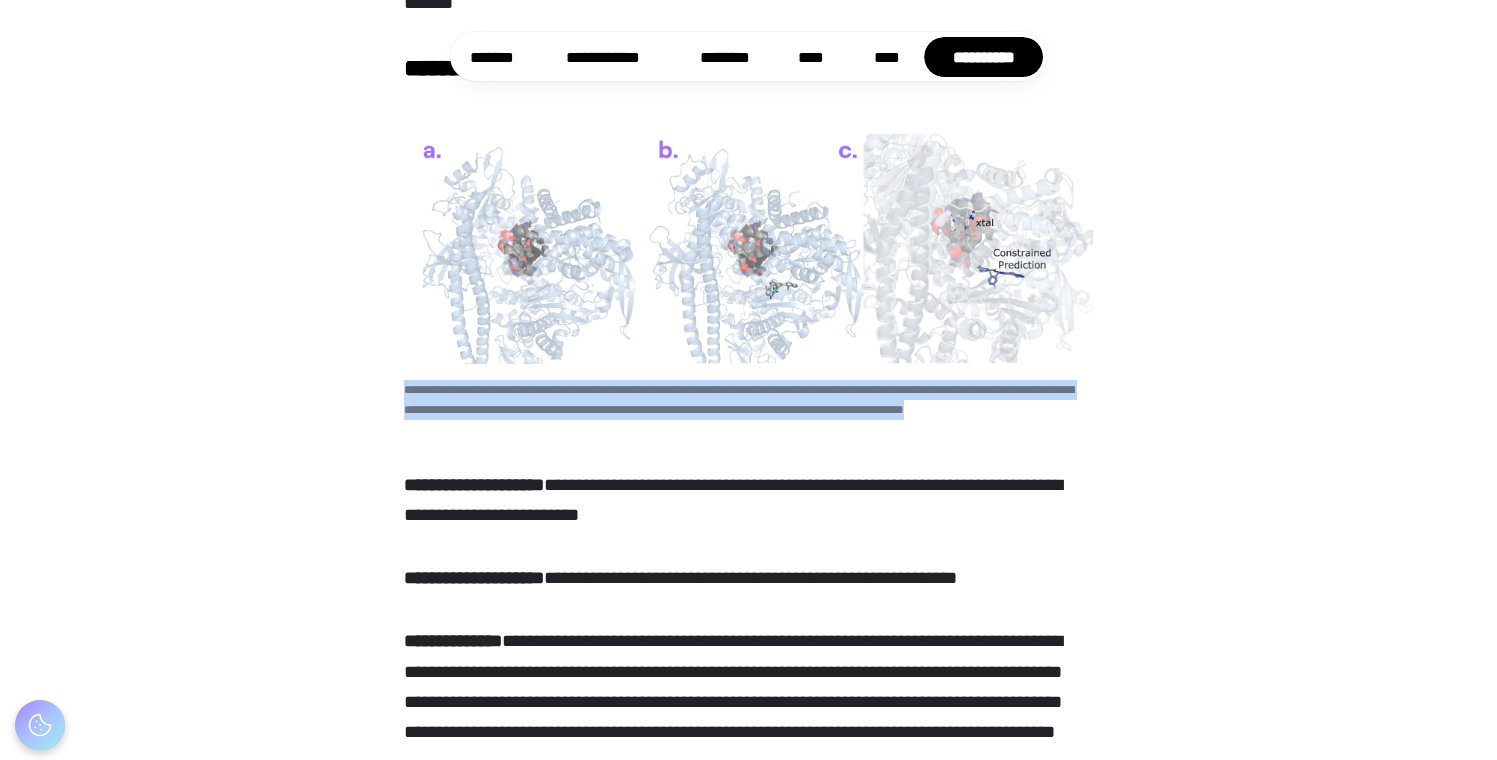 drag, startPoint x: 422, startPoint y: 479, endPoint x: 966, endPoint y: 504, distance: 544.57416 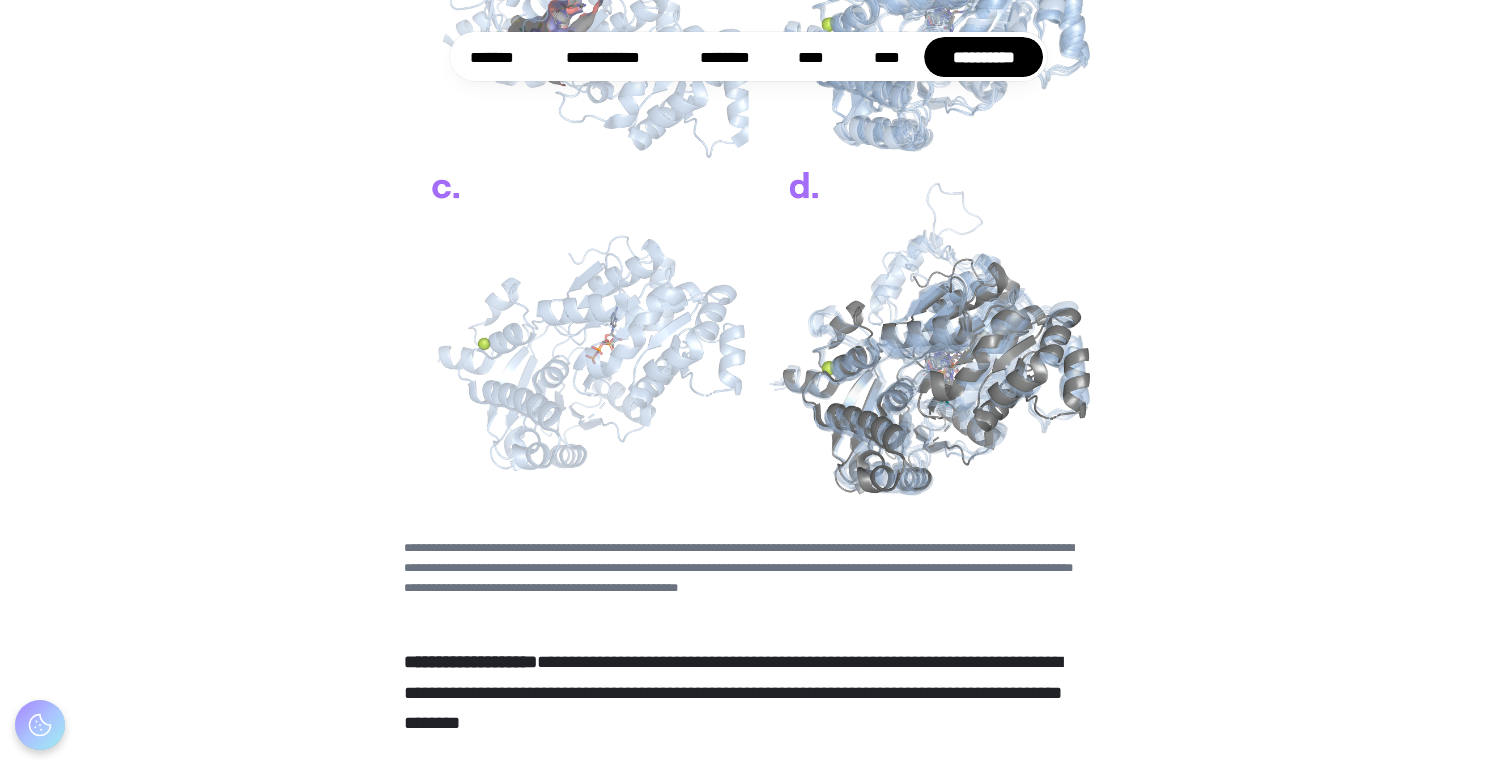 scroll, scrollTop: 6675, scrollLeft: 0, axis: vertical 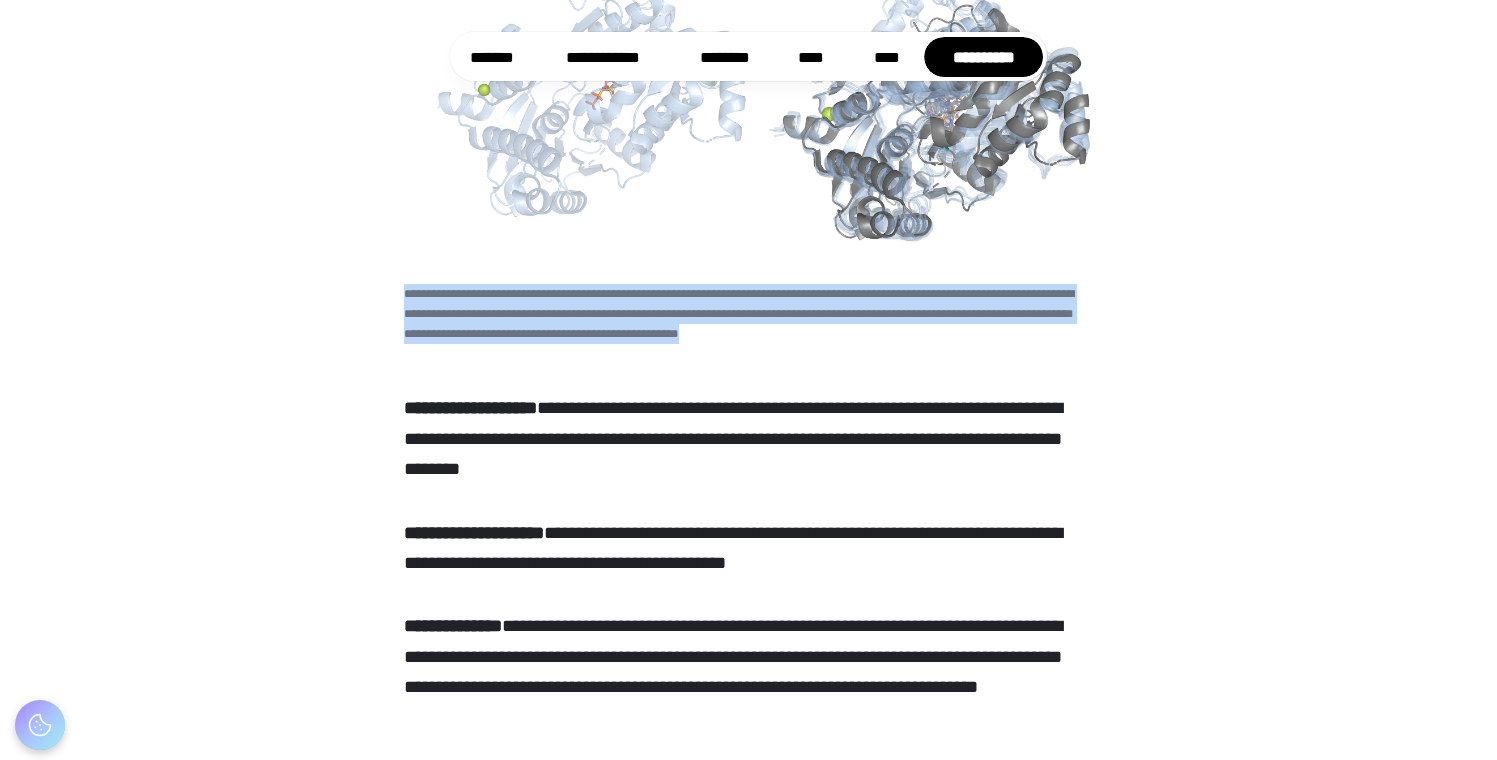 drag, startPoint x: 402, startPoint y: 388, endPoint x: 820, endPoint y: 429, distance: 420.00595 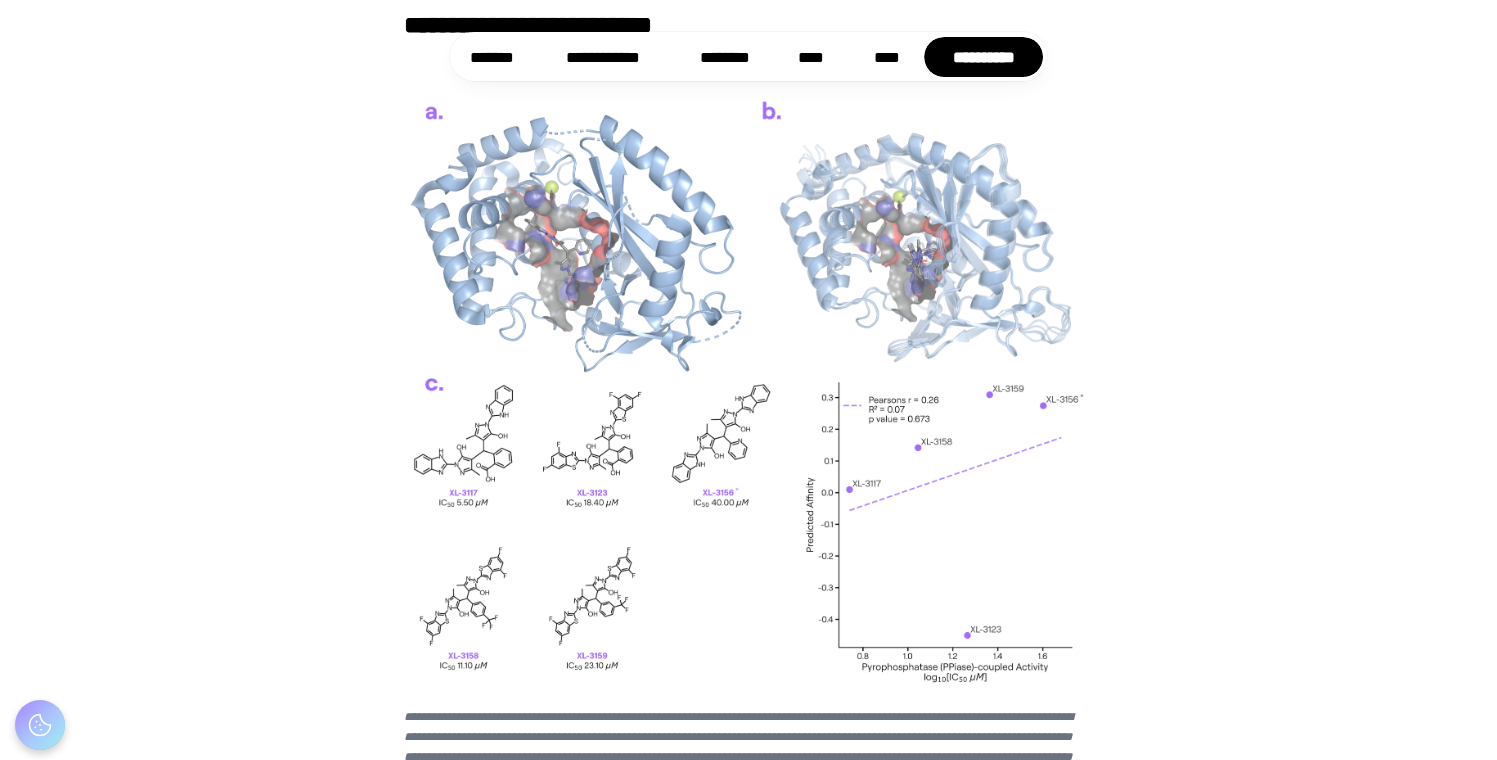 scroll, scrollTop: 8218, scrollLeft: 0, axis: vertical 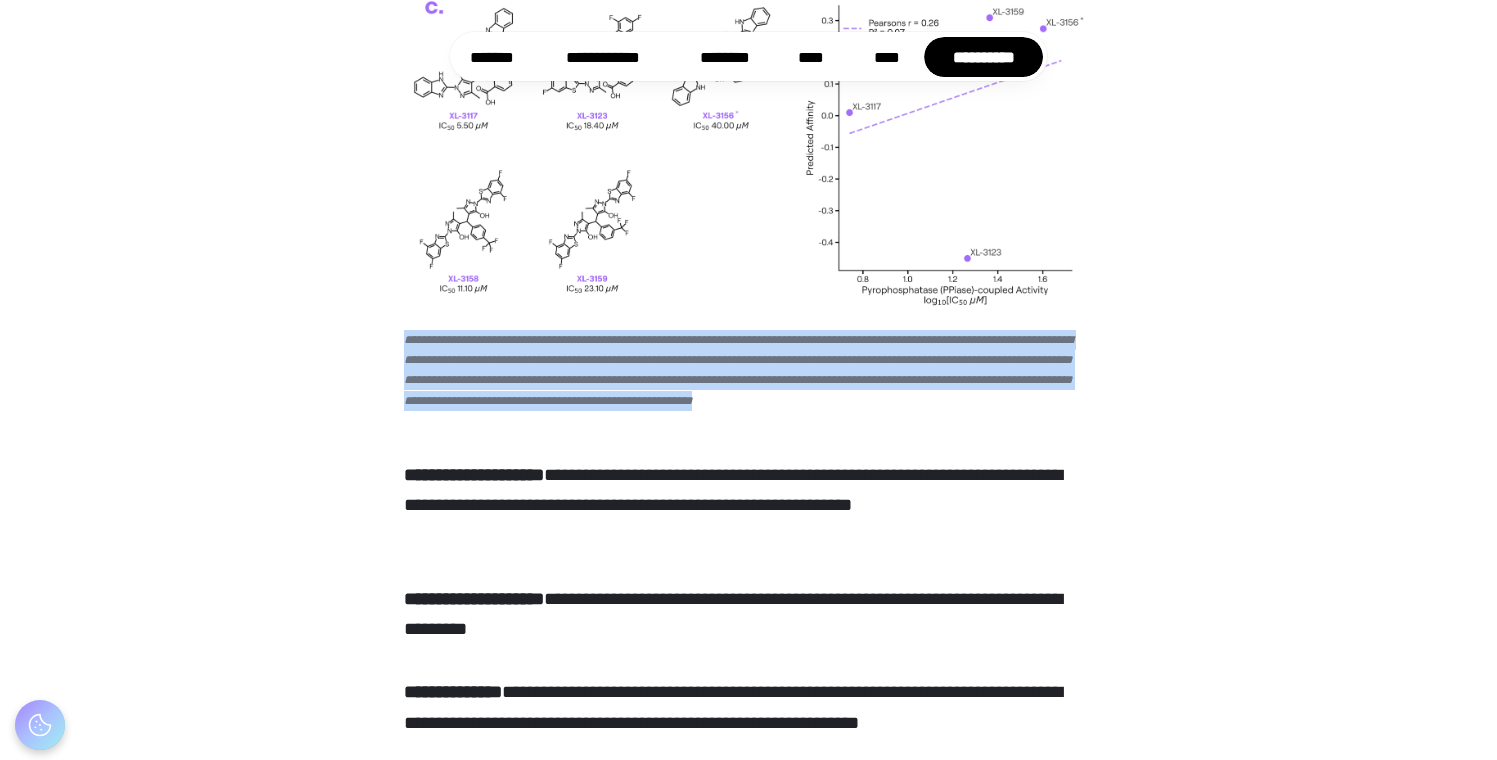 drag, startPoint x: 405, startPoint y: 440, endPoint x: 982, endPoint y: 506, distance: 580.76245 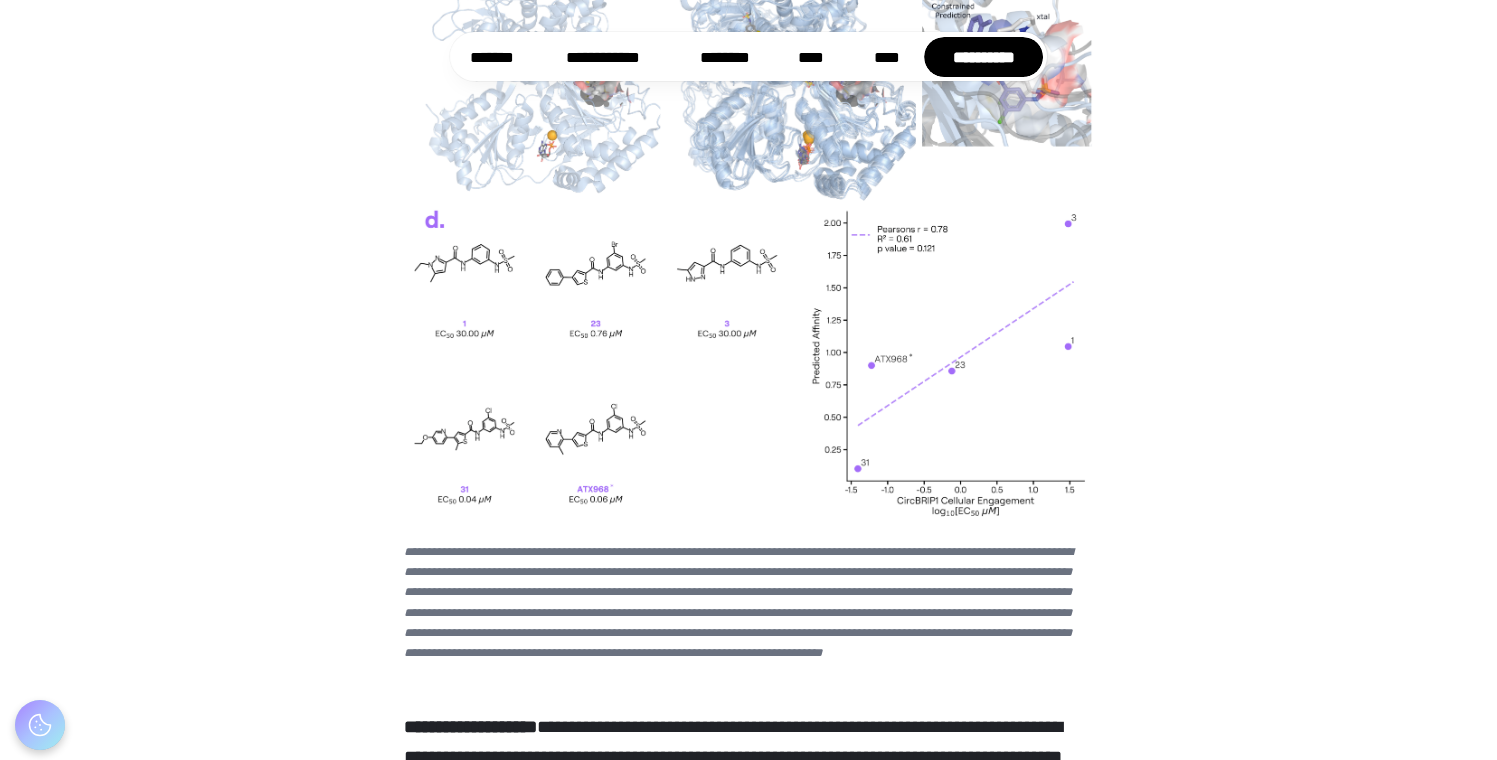 scroll, scrollTop: 9913, scrollLeft: 0, axis: vertical 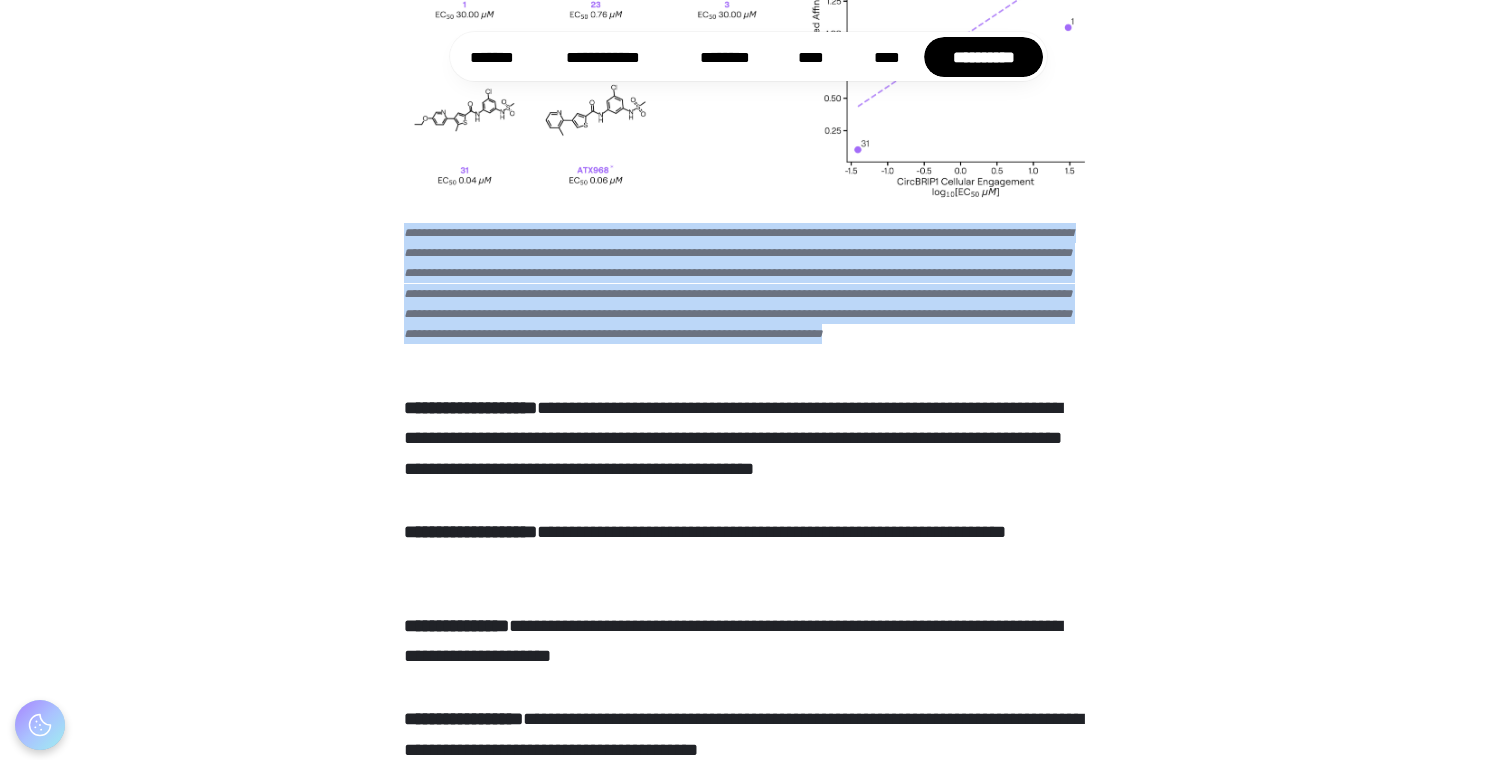 drag, startPoint x: 405, startPoint y: 334, endPoint x: 504, endPoint y: 456, distance: 157.11461 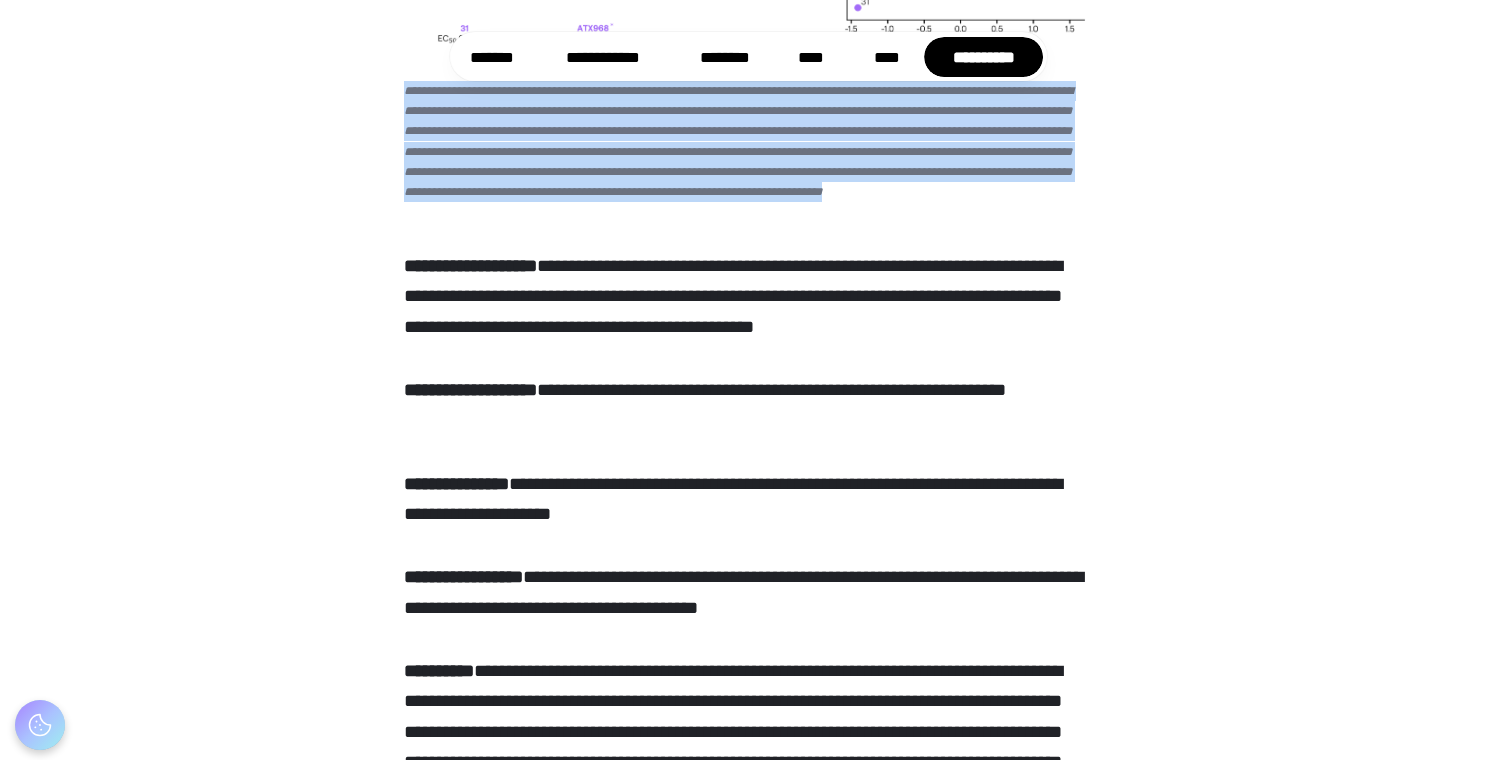scroll, scrollTop: 10689, scrollLeft: 0, axis: vertical 